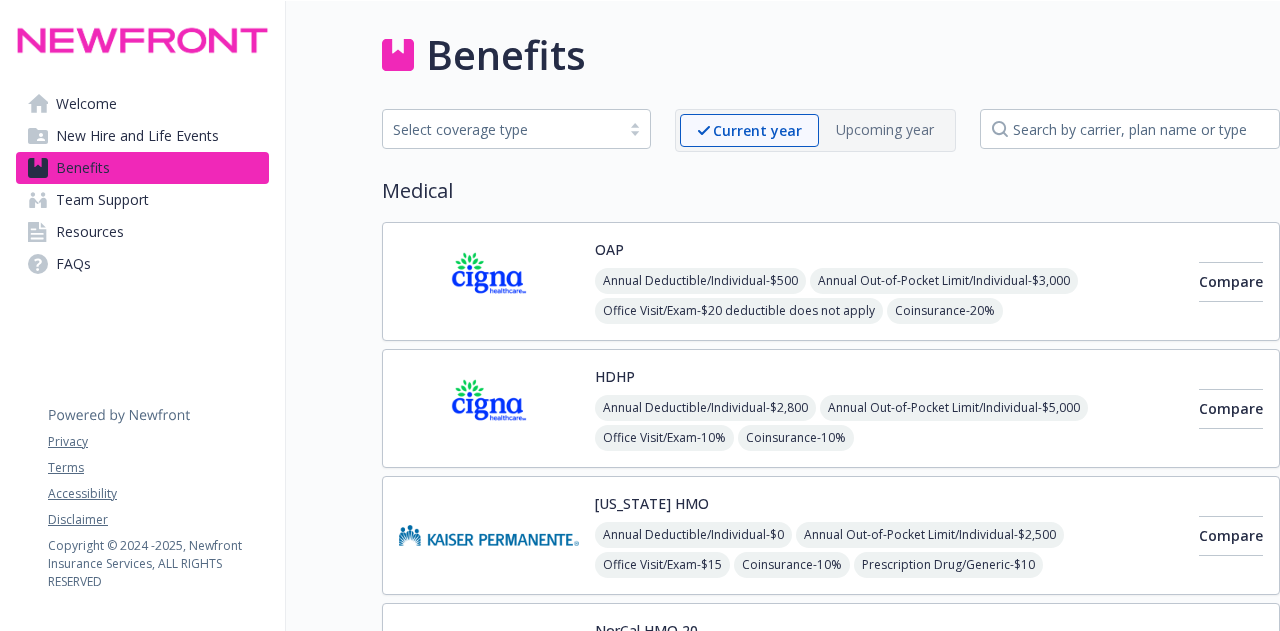 scroll, scrollTop: 0, scrollLeft: 0, axis: both 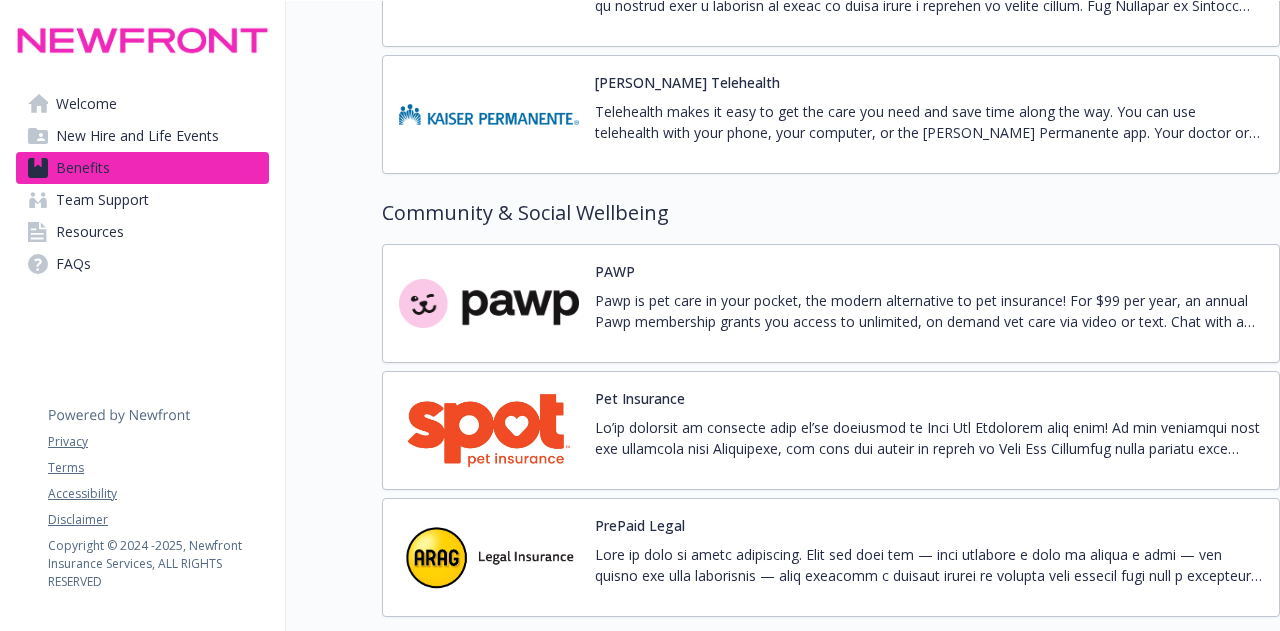 click on "Pawp is pet care in your pocket, the modern alternative to pet insurance! For $99 per year, an annual Pawp membership grants you access to unlimited, on demand vet care via video or text. Chat with a vet about your dog or cat’s behavior, nutrition, overall health, or an emergency.
Learn more and sign up at [URL][DOMAIN_NAME] to receive a 1 year of free pet care!
Free 1-year virtual pet care membership​ Note: A credit card is required to sign up, however, to avoid renewal charges, you may cancel after enrollment and your account will stay active through the end of the discount period.​
$99 annual subscription fee at end of first year​
$0 unlimited visits​
No appointment needed 24/7 Pet care​" at bounding box center (929, 318) 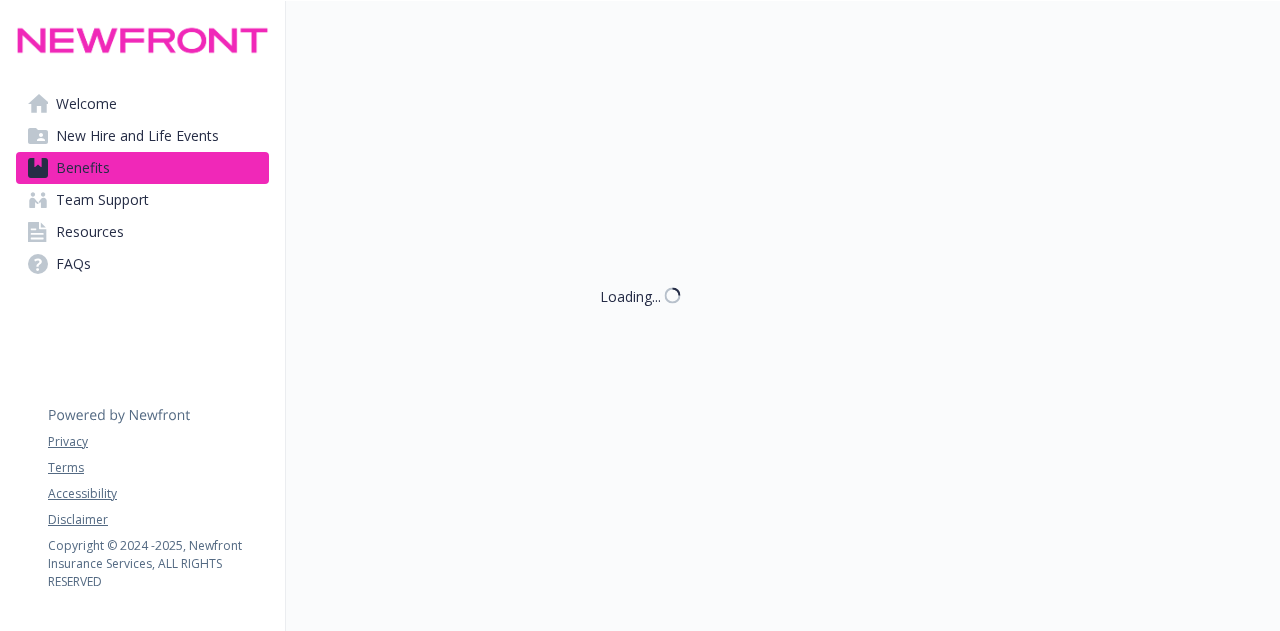 scroll, scrollTop: 5294, scrollLeft: 0, axis: vertical 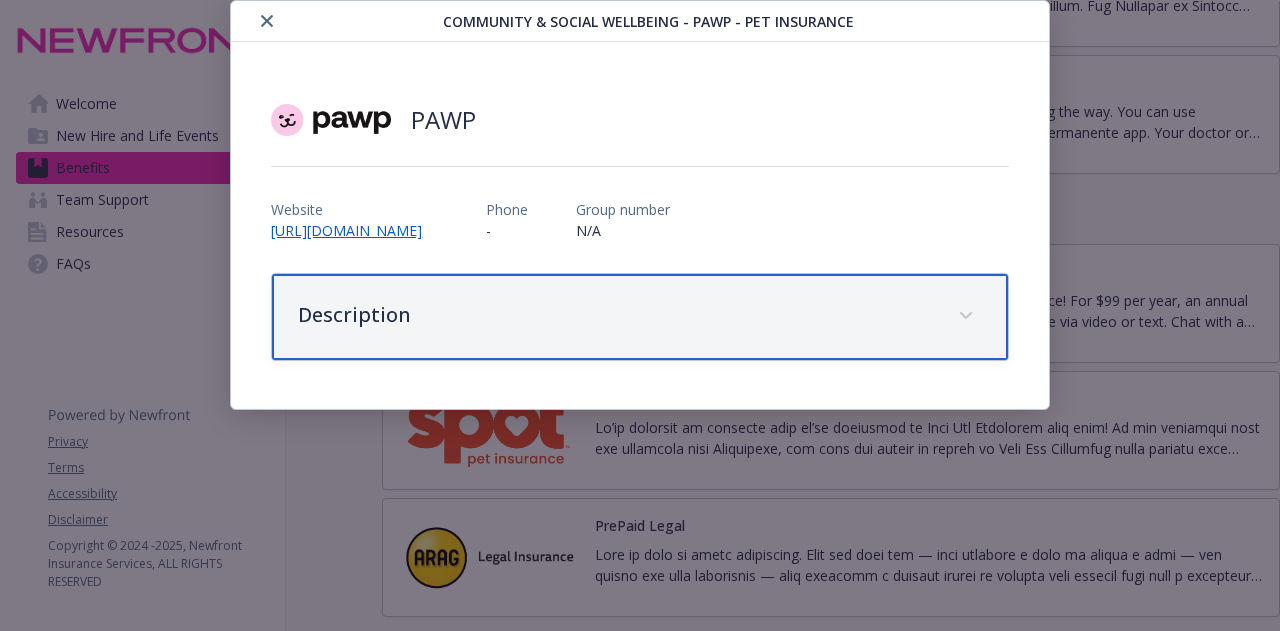 click on "Description" at bounding box center [615, 315] 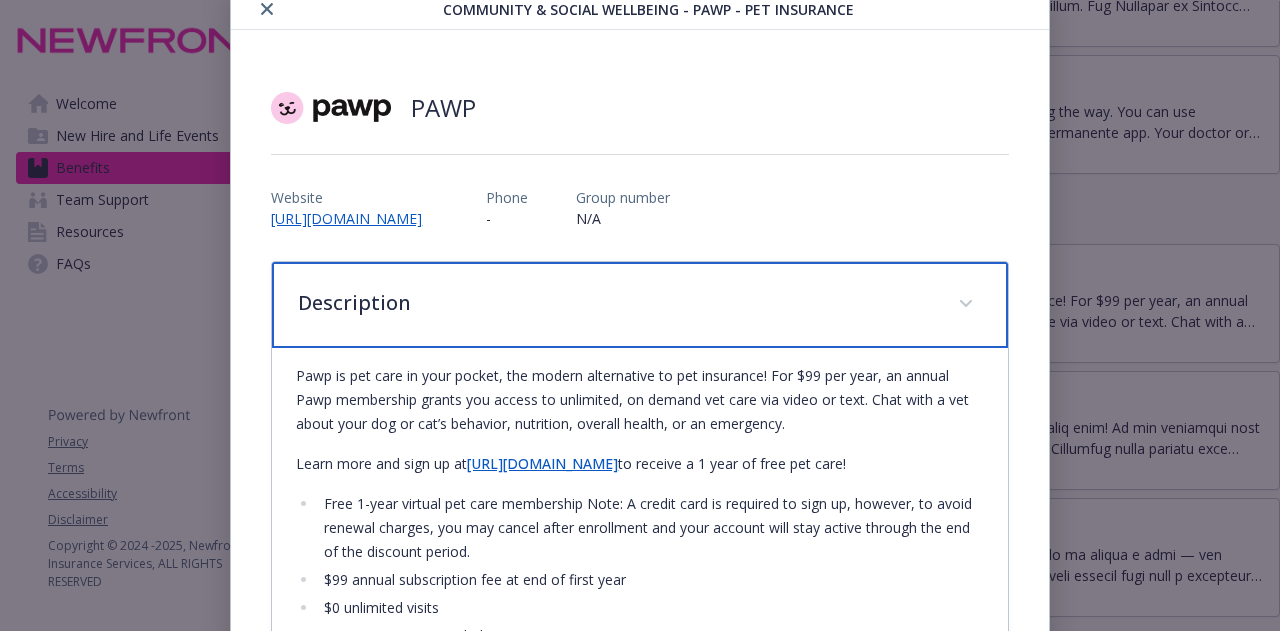 scroll, scrollTop: 0, scrollLeft: 0, axis: both 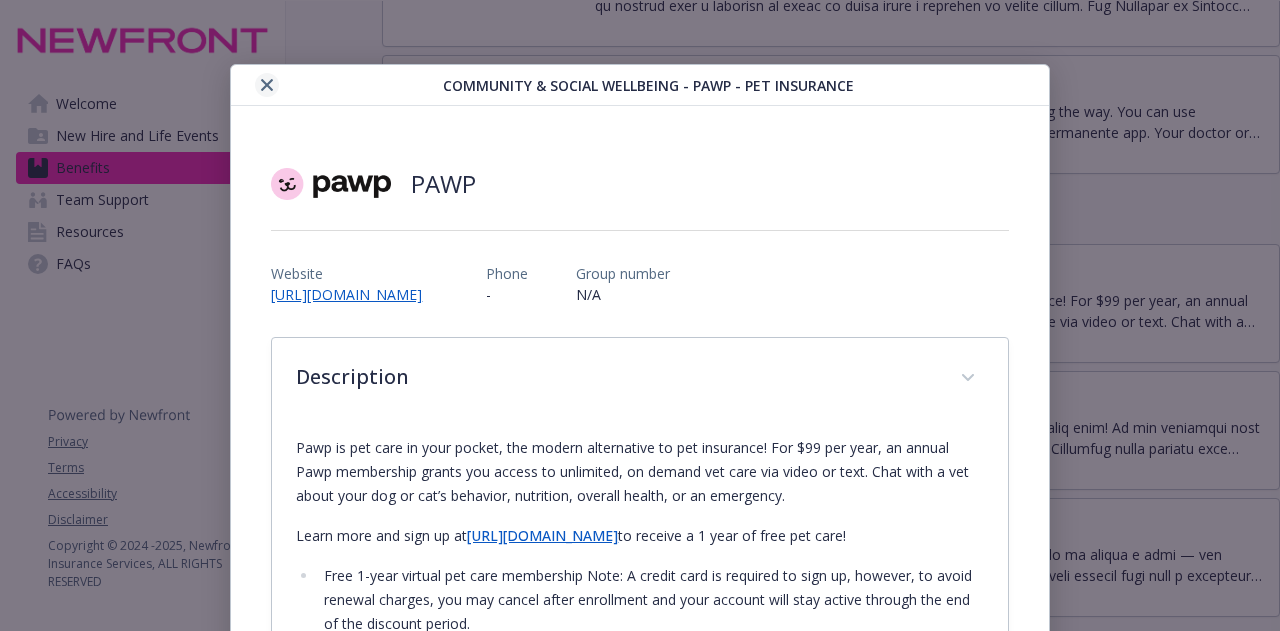 click at bounding box center (267, 85) 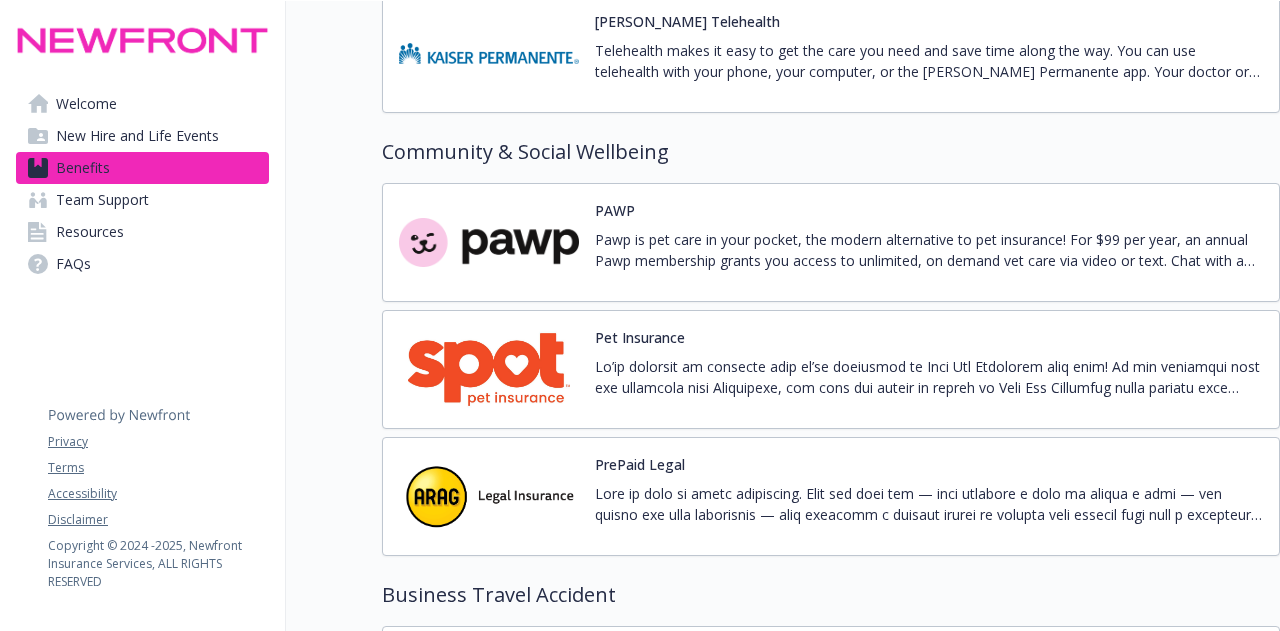 scroll, scrollTop: 5356, scrollLeft: 0, axis: vertical 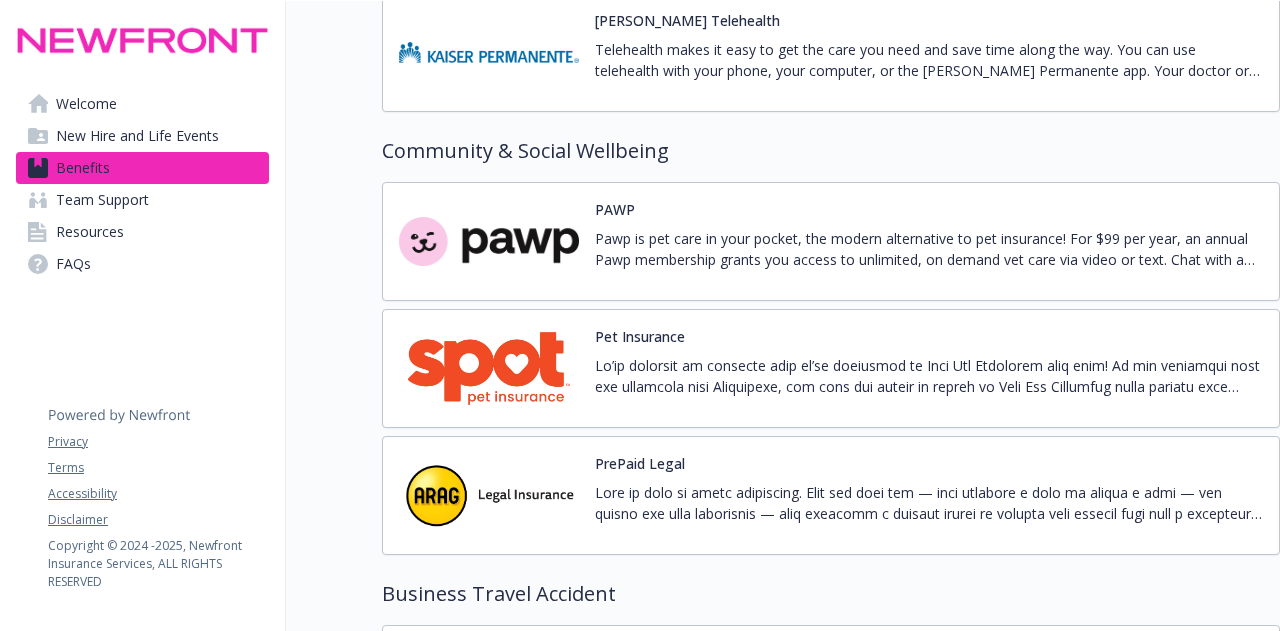 click at bounding box center [929, 376] 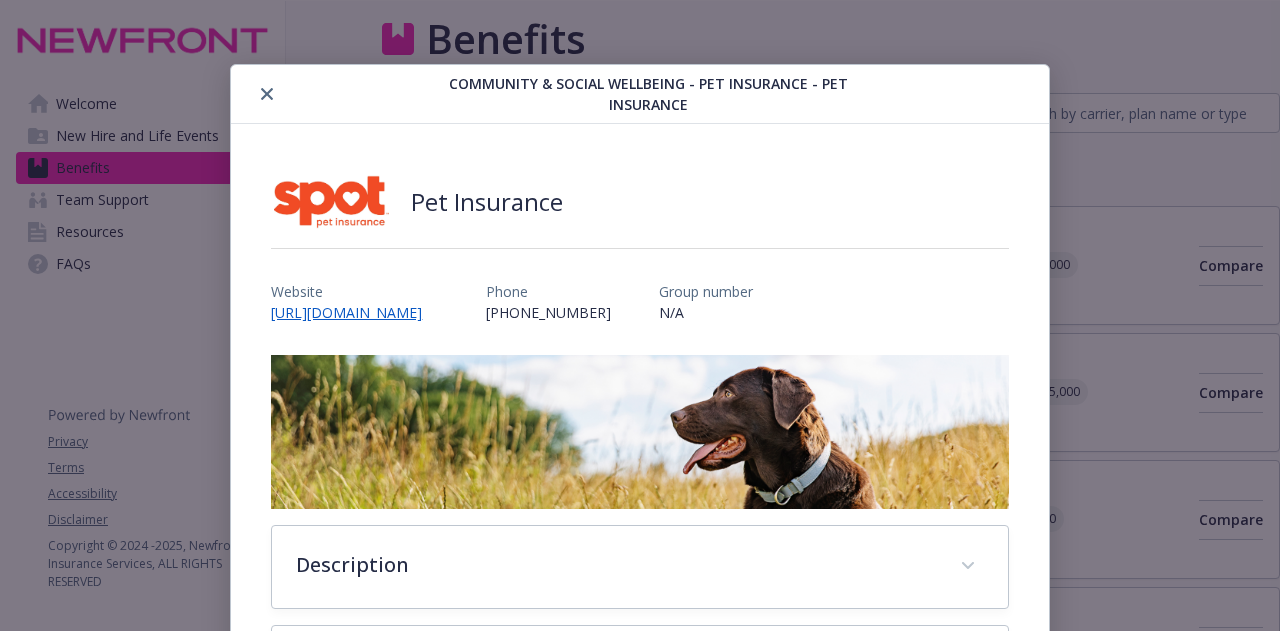scroll, scrollTop: 5356, scrollLeft: 0, axis: vertical 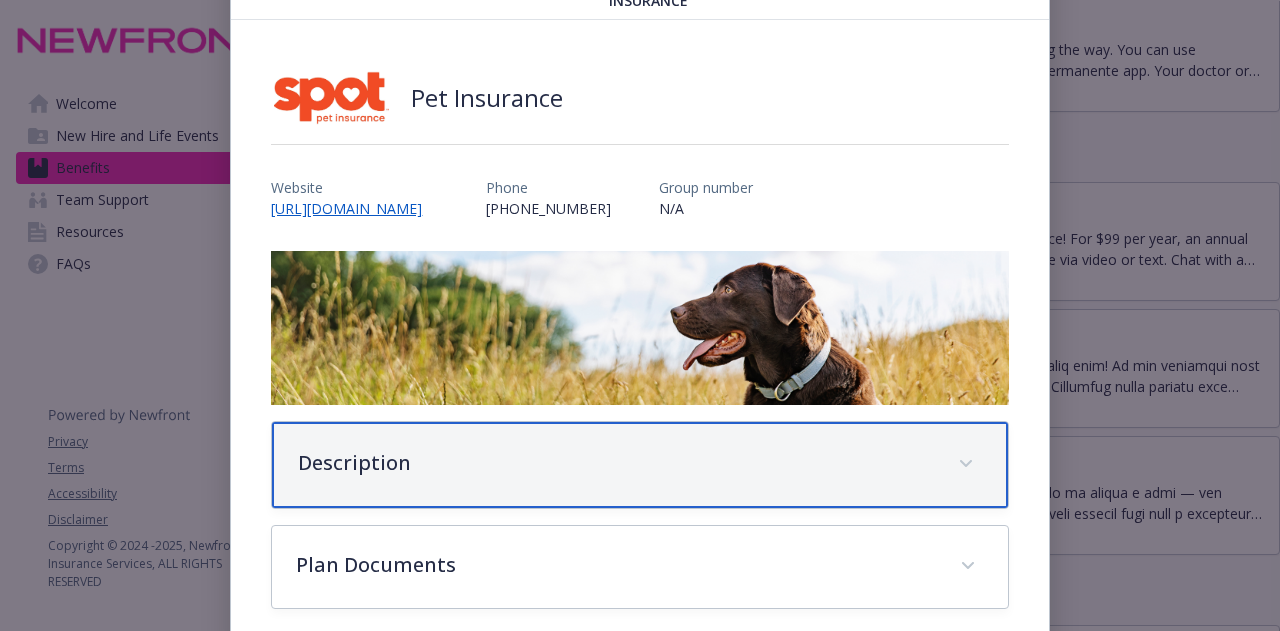 click on "Description" at bounding box center (639, 465) 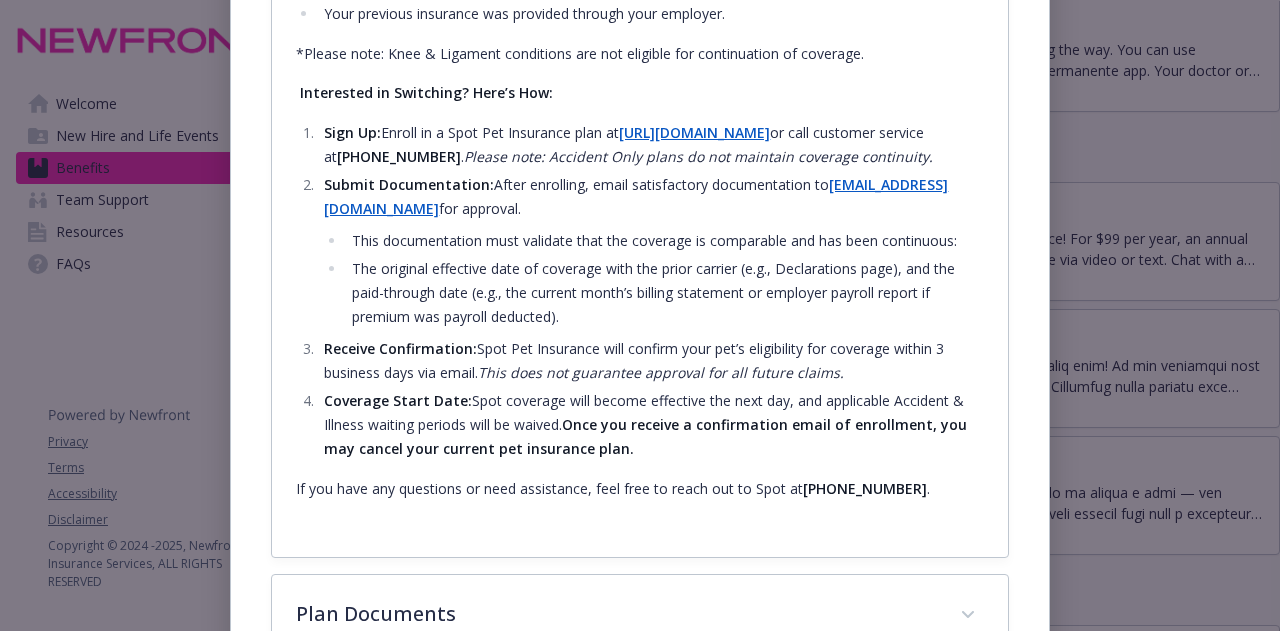 scroll, scrollTop: 867, scrollLeft: 0, axis: vertical 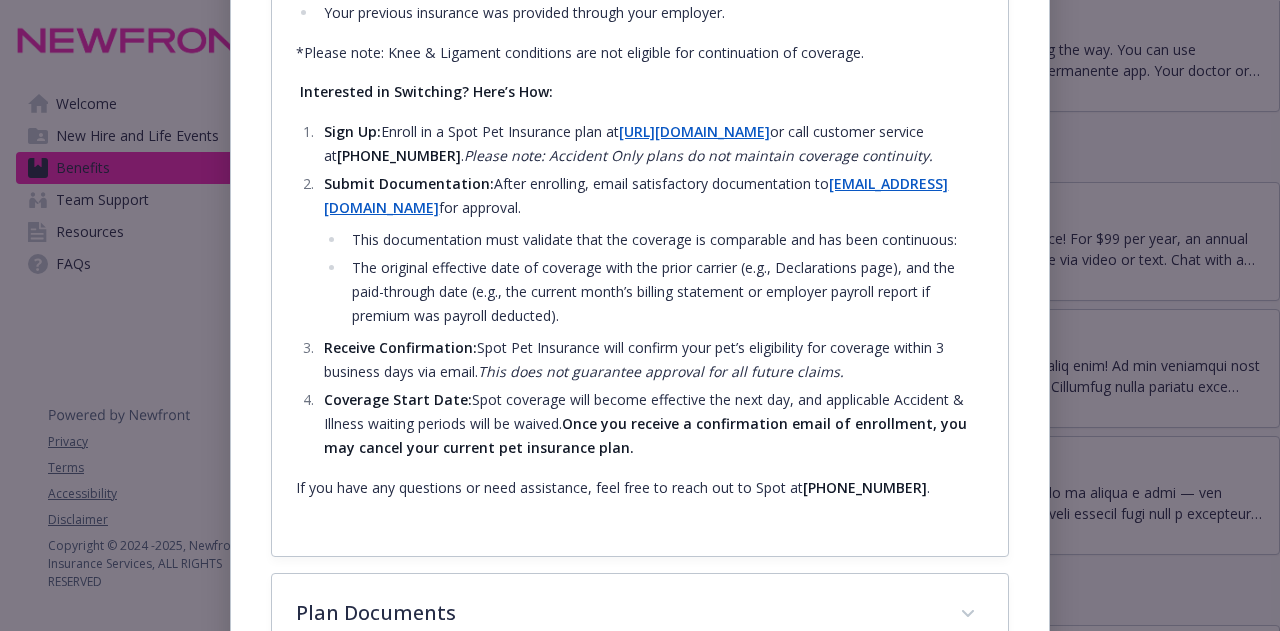 click on "[URL][DOMAIN_NAME]" at bounding box center [694, 131] 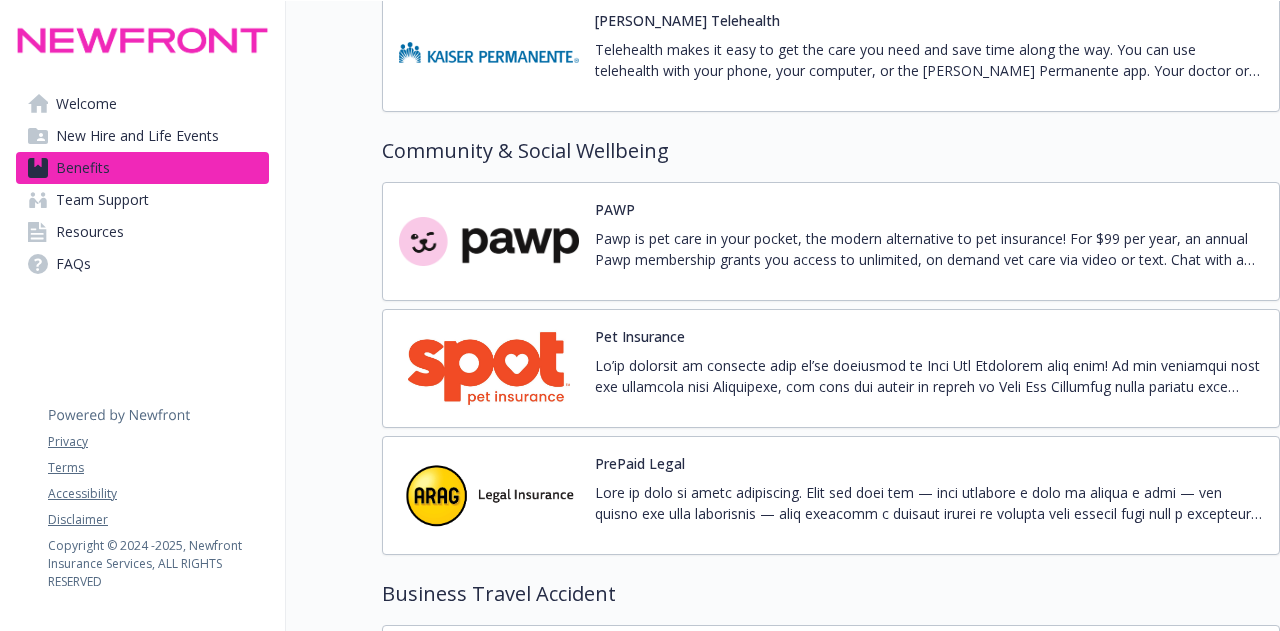 click on "Pawp is pet care in your pocket, the modern alternative to pet insurance! For $99 per year, an annual Pawp membership grants you access to unlimited, on demand vet care via video or text. Chat with a vet about your dog or cat’s behavior, nutrition, overall health, or an emergency.
Learn more and sign up at [URL][DOMAIN_NAME] to receive a 1 year of free pet care!
Free 1-year virtual pet care membership​ Note: A credit card is required to sign up, however, to avoid renewal charges, you may cancel after enrollment and your account will stay active through the end of the discount period.​
$99 annual subscription fee at end of first year​
$0 unlimited visits​
No appointment needed 24/7 Pet care​" at bounding box center [929, 249] 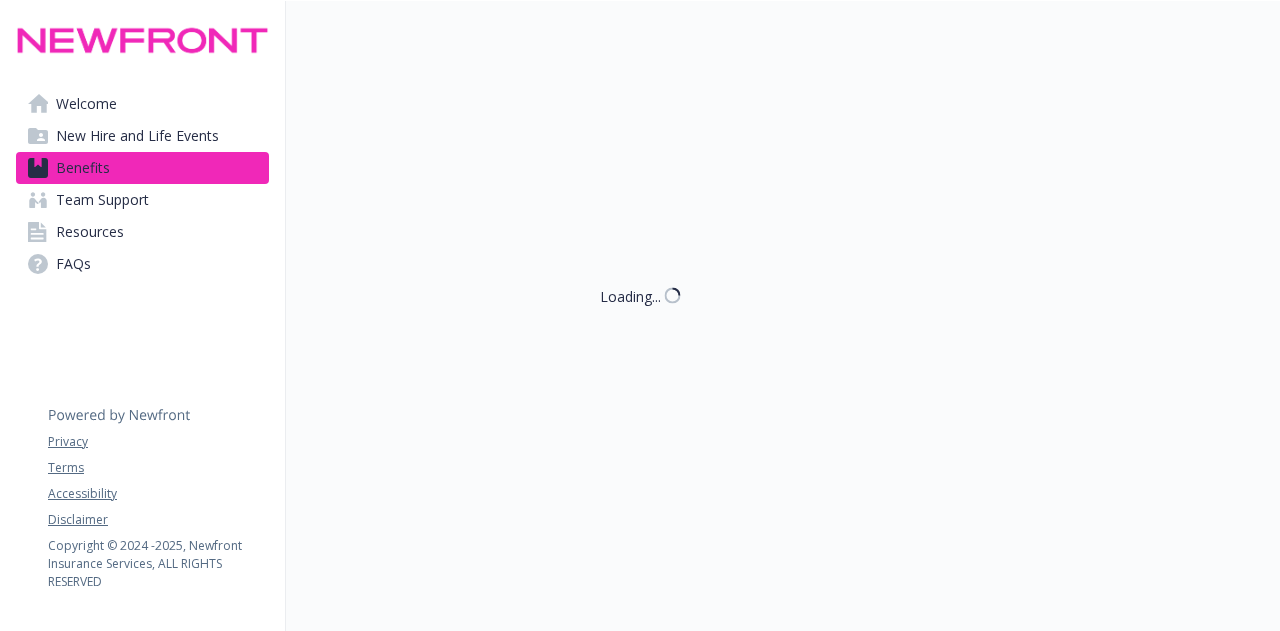 scroll, scrollTop: 5356, scrollLeft: 0, axis: vertical 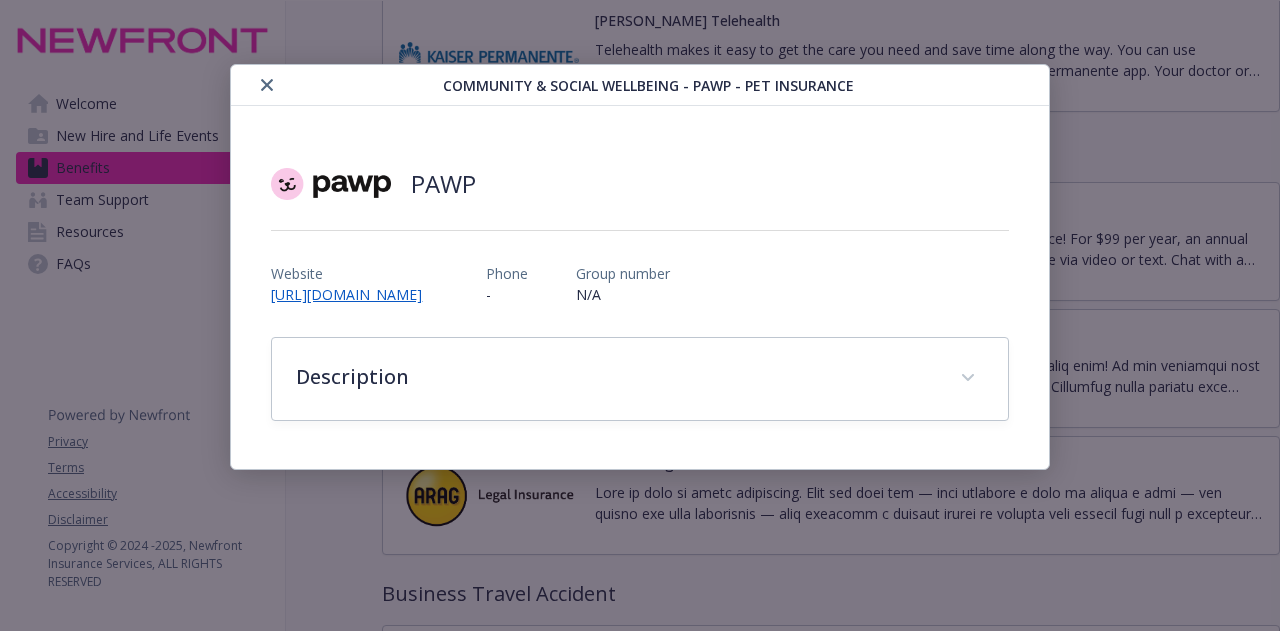 click on "Website [URL][DOMAIN_NAME]" at bounding box center [354, 284] 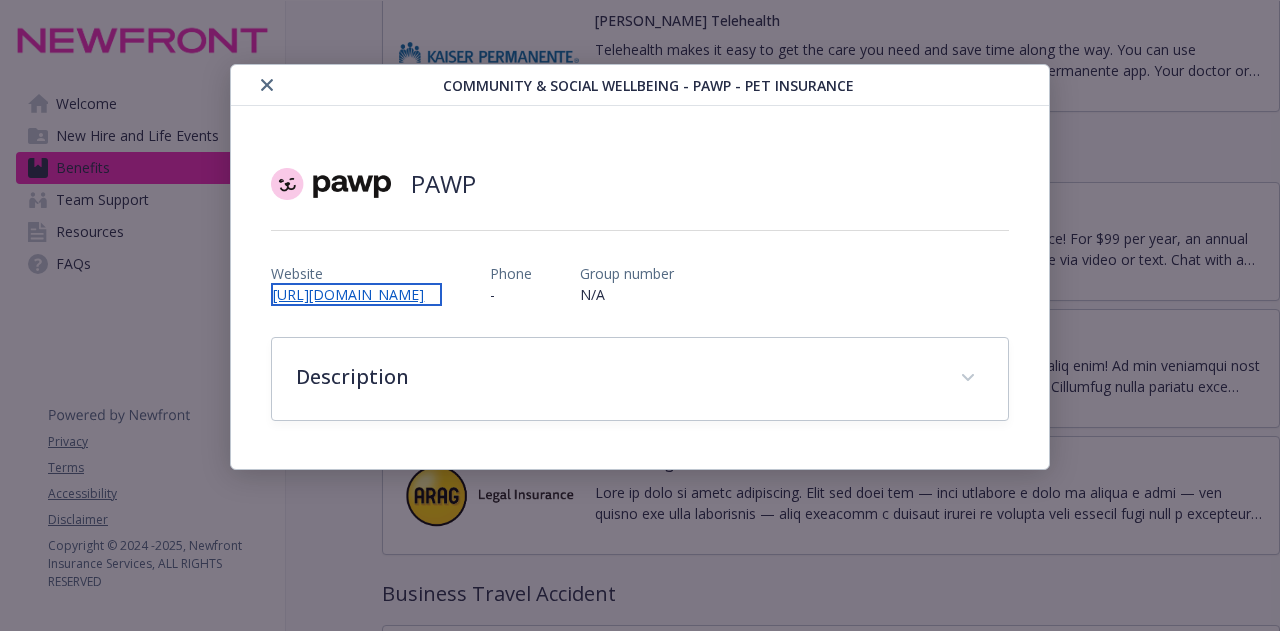 click on "[URL][DOMAIN_NAME]" at bounding box center (356, 294) 